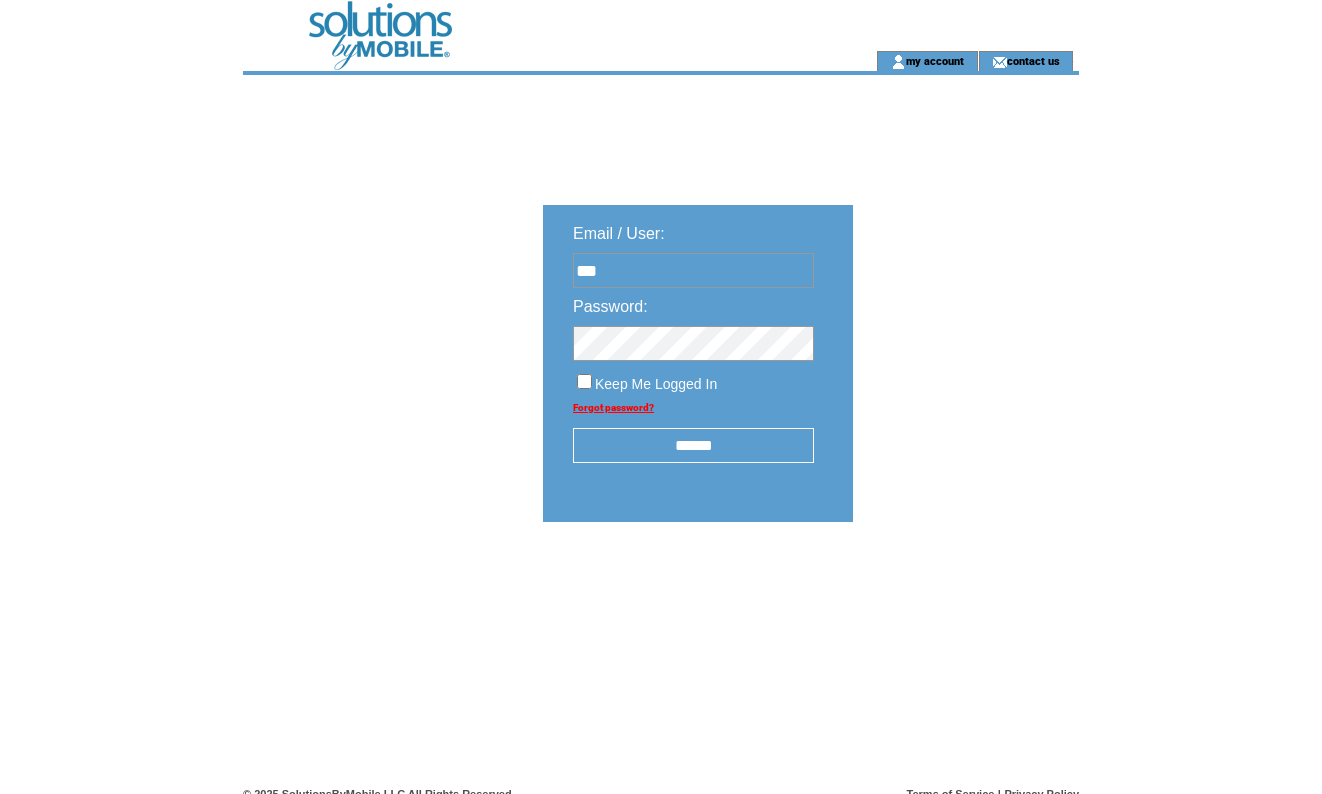 scroll, scrollTop: 0, scrollLeft: 0, axis: both 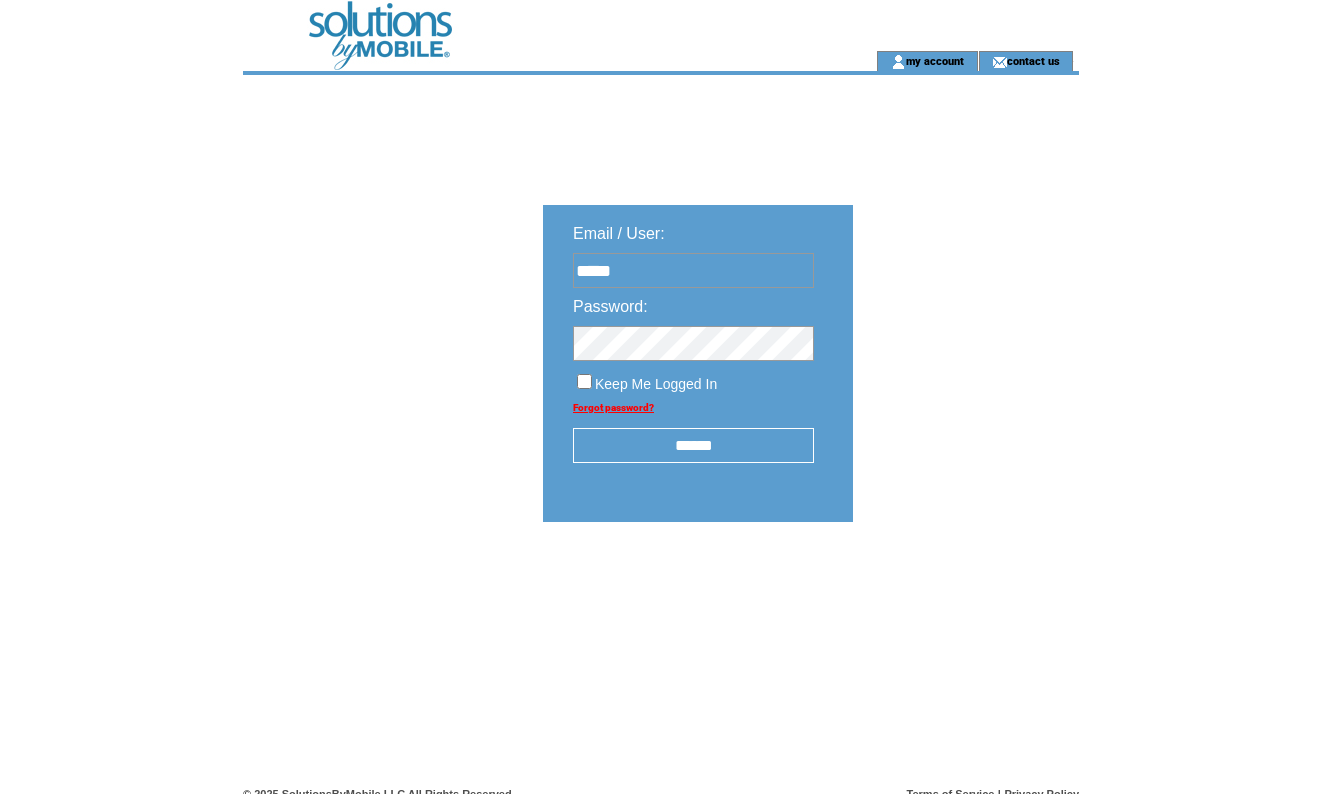type on "**********" 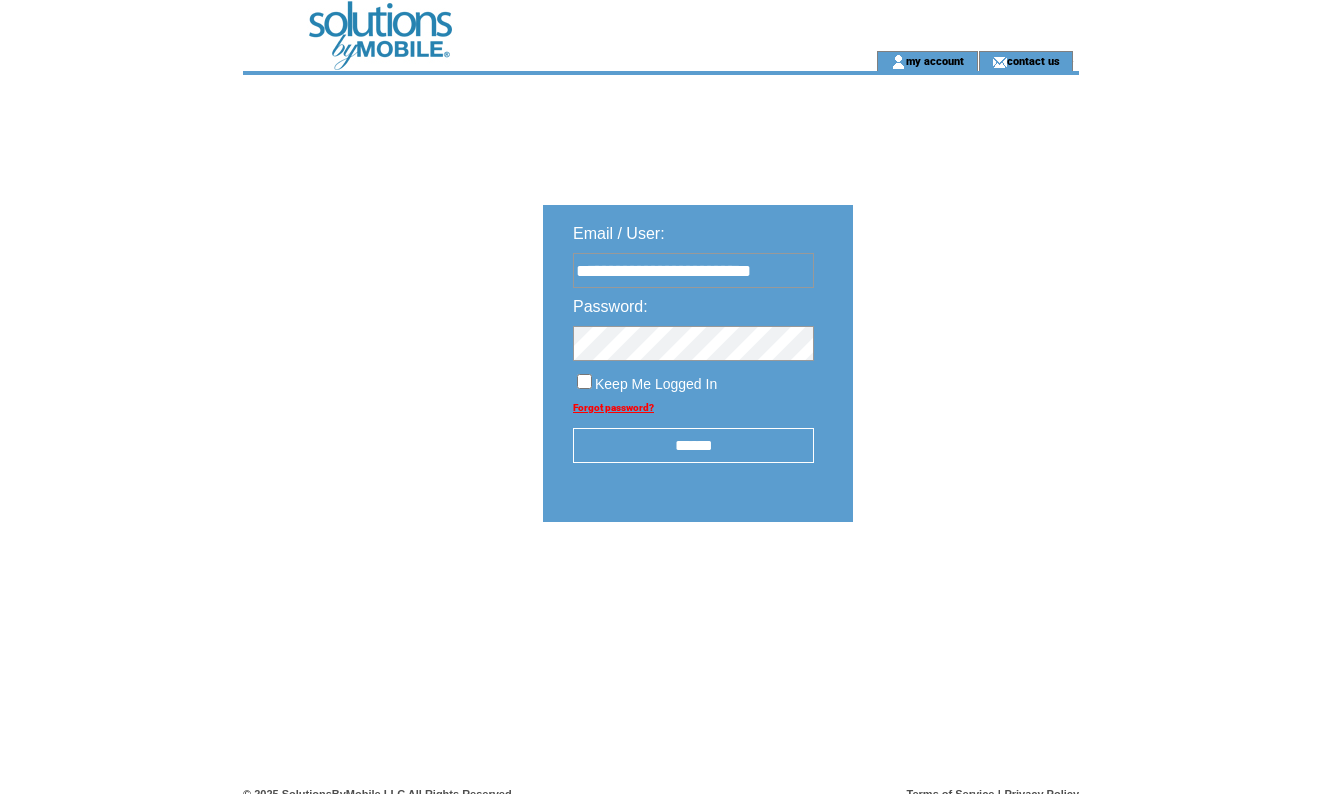 click on "Keep Me Logged In" at bounding box center (693, 376) 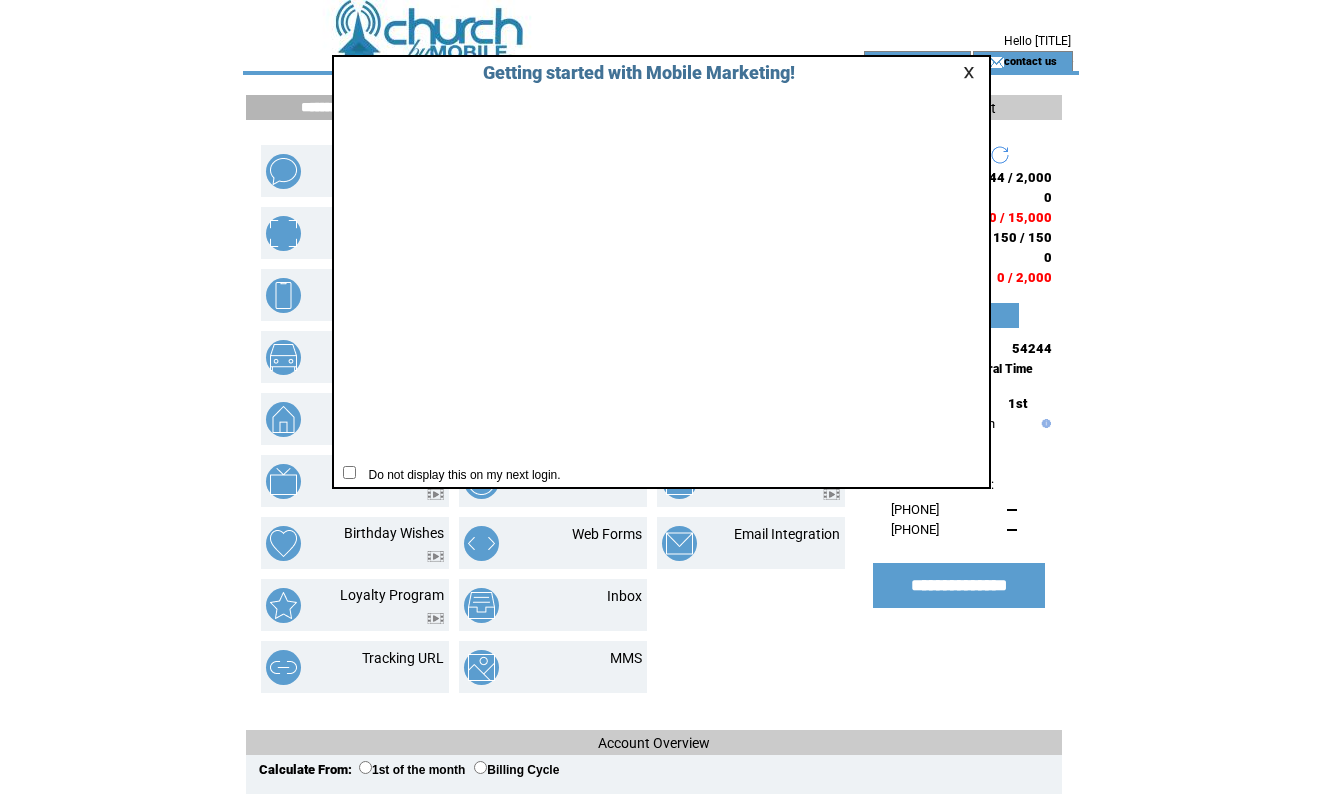 scroll, scrollTop: 0, scrollLeft: 0, axis: both 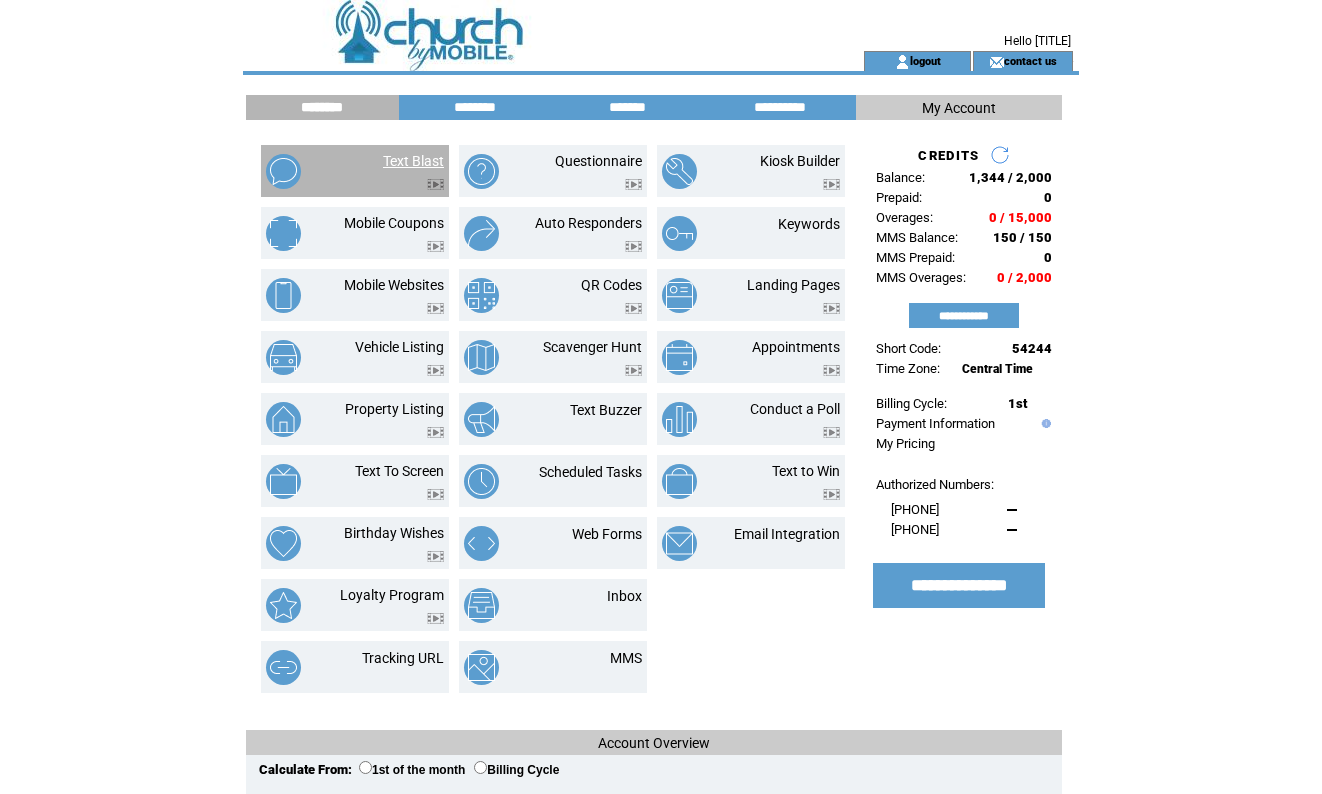 click on "Text Blast" at bounding box center [413, 161] 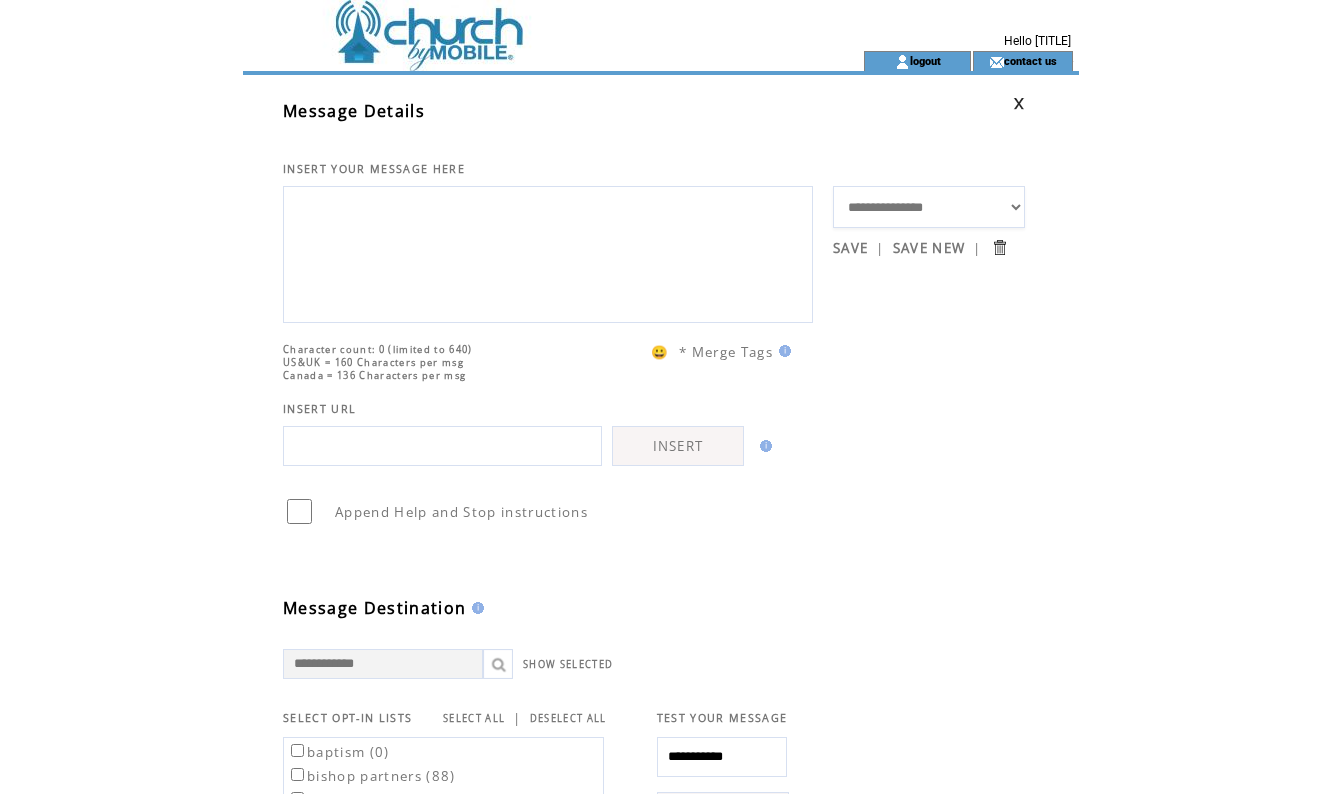 scroll, scrollTop: 0, scrollLeft: 0, axis: both 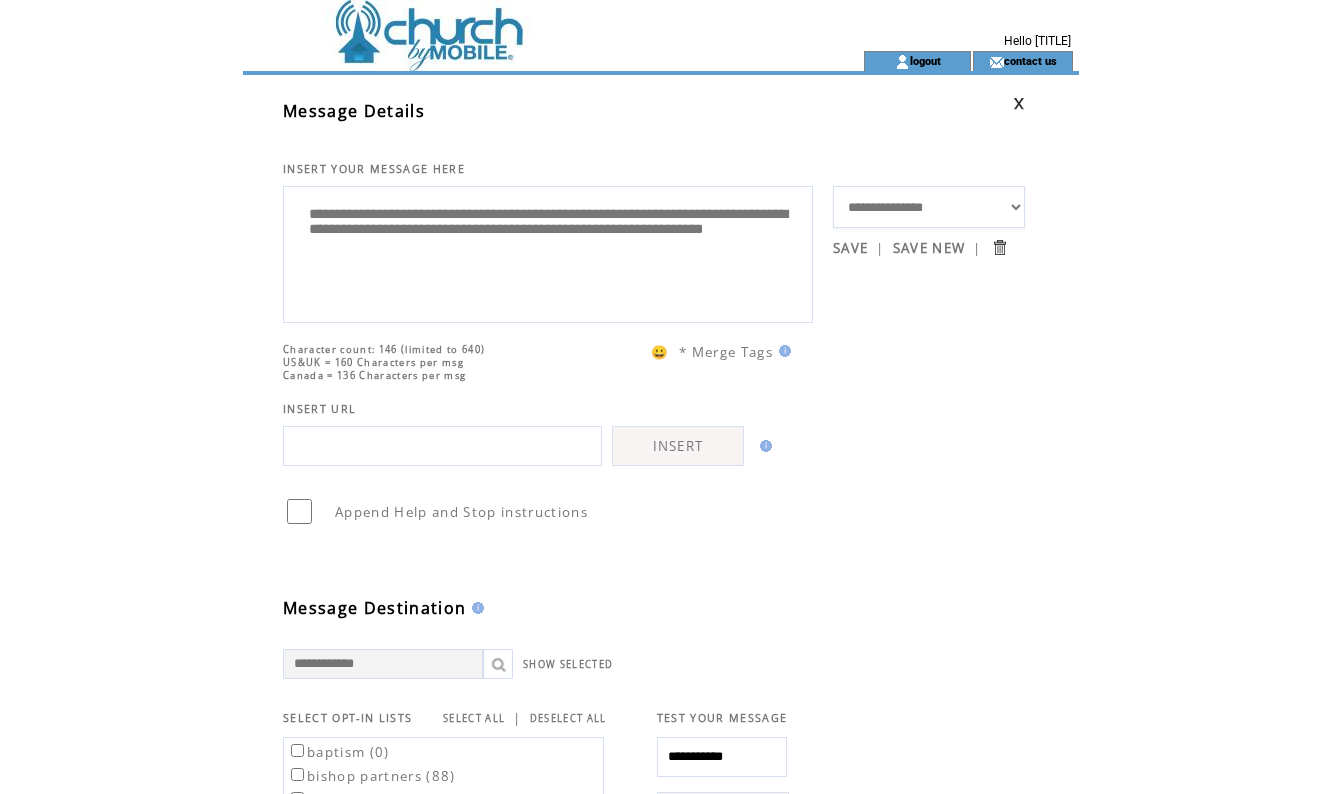 type on "**********" 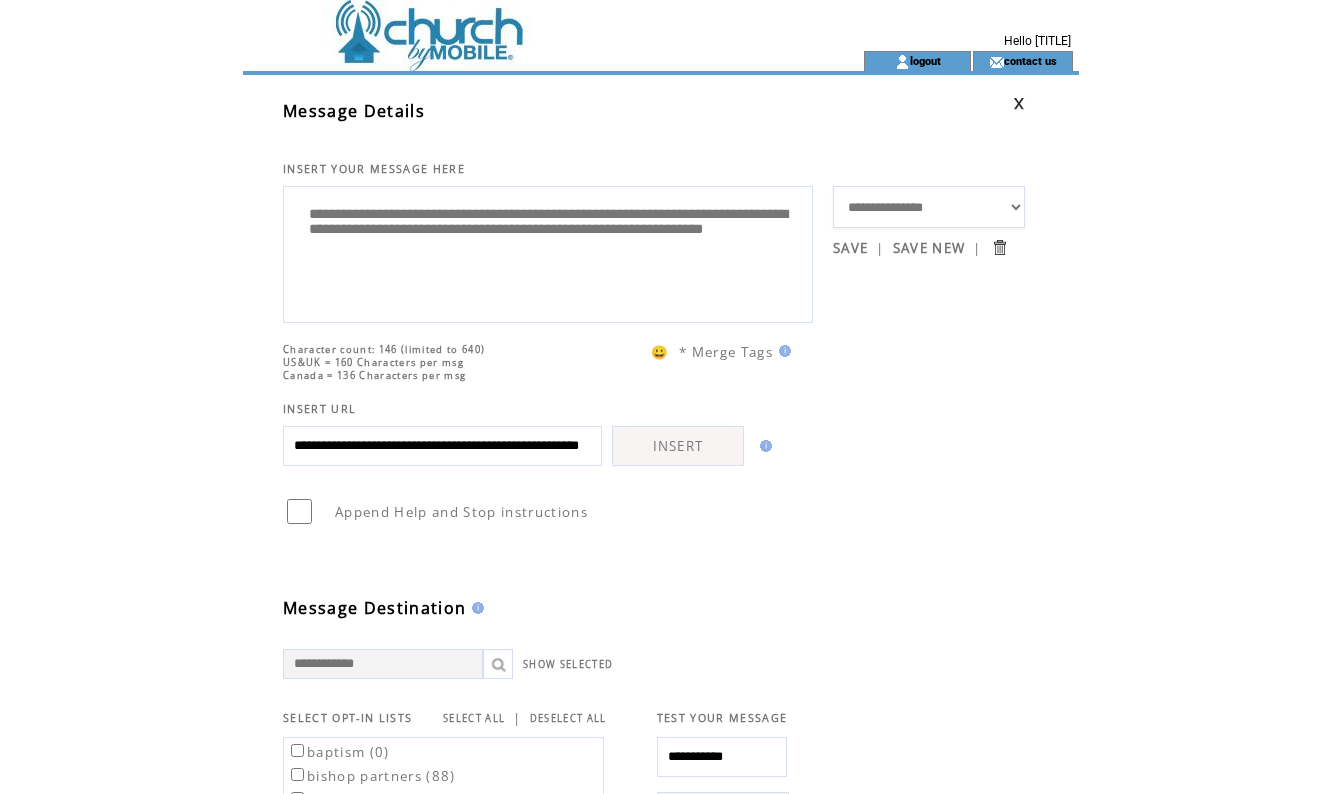 scroll, scrollTop: 0, scrollLeft: 153, axis: horizontal 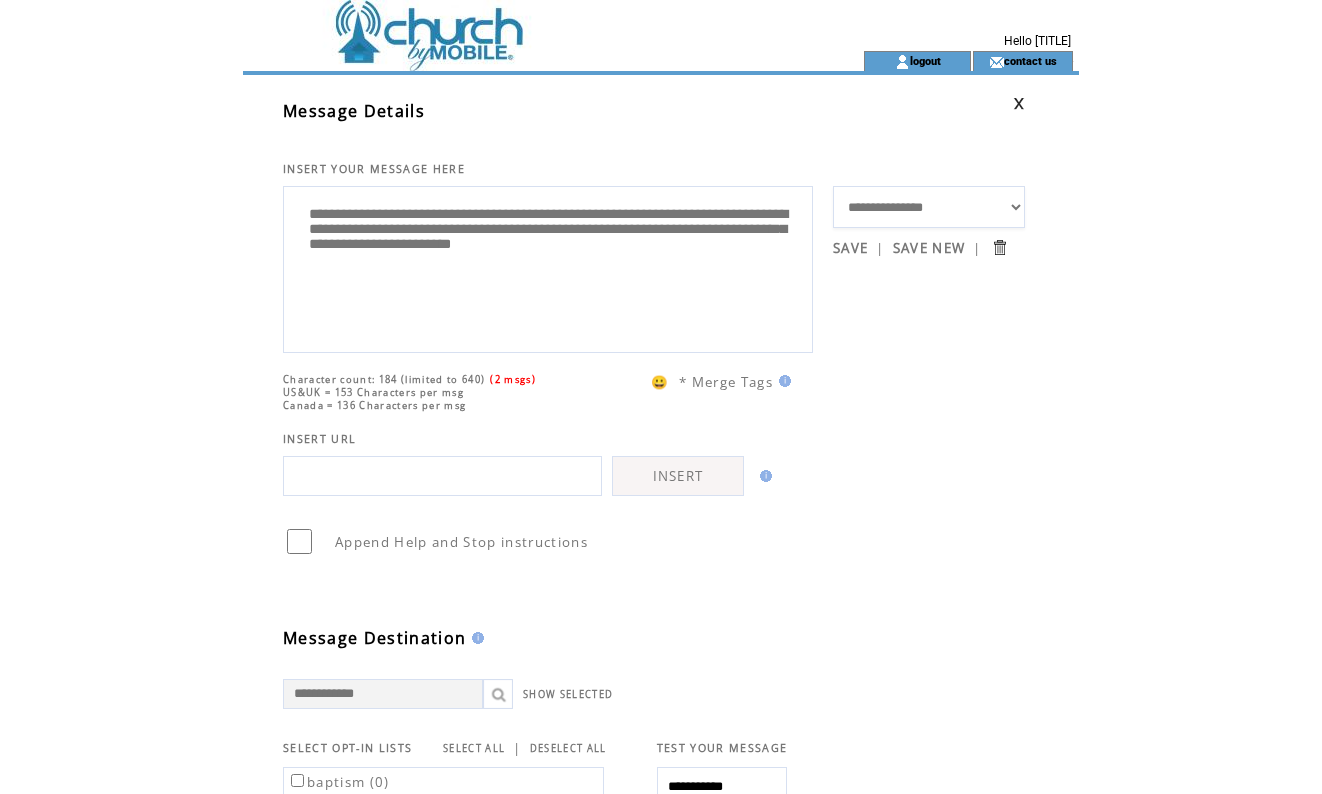 drag, startPoint x: 664, startPoint y: 218, endPoint x: 500, endPoint y: 220, distance: 164.01219 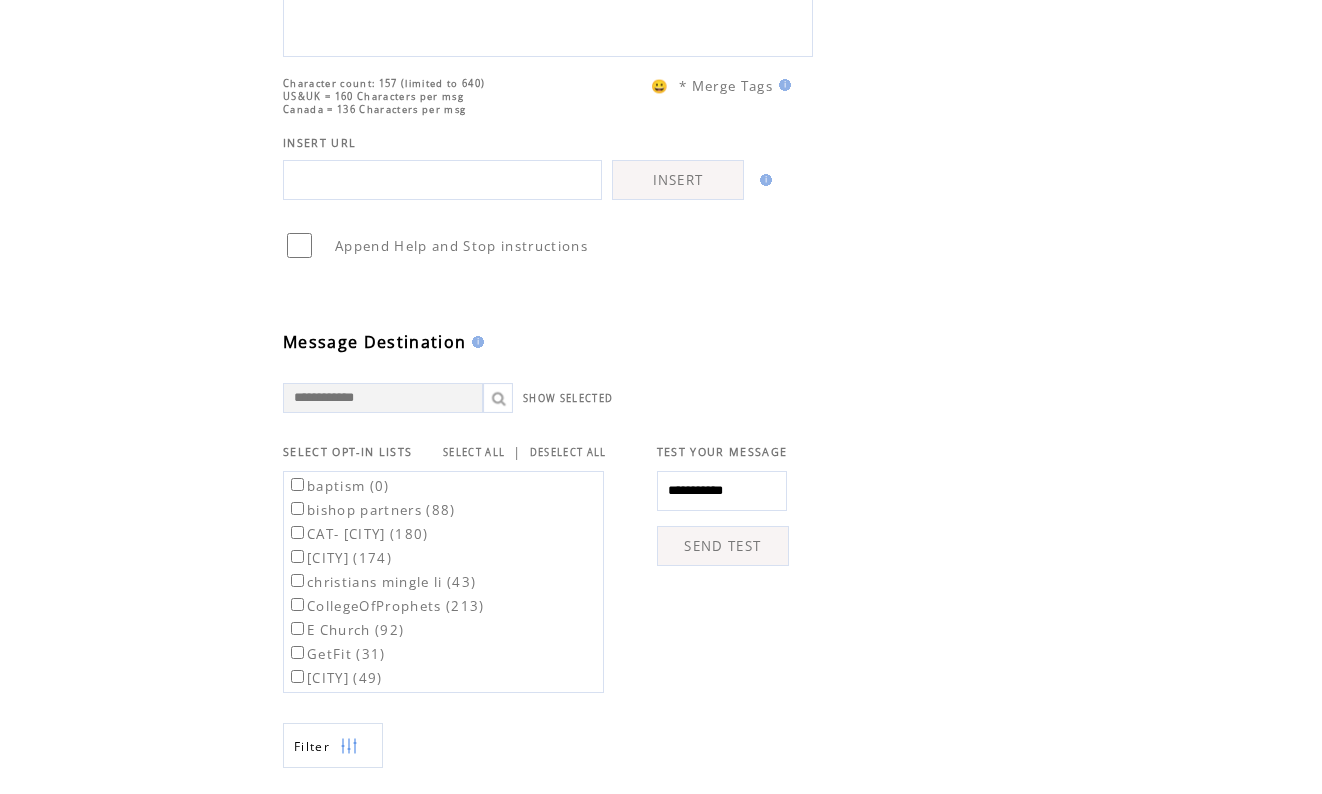 scroll, scrollTop: 328, scrollLeft: 0, axis: vertical 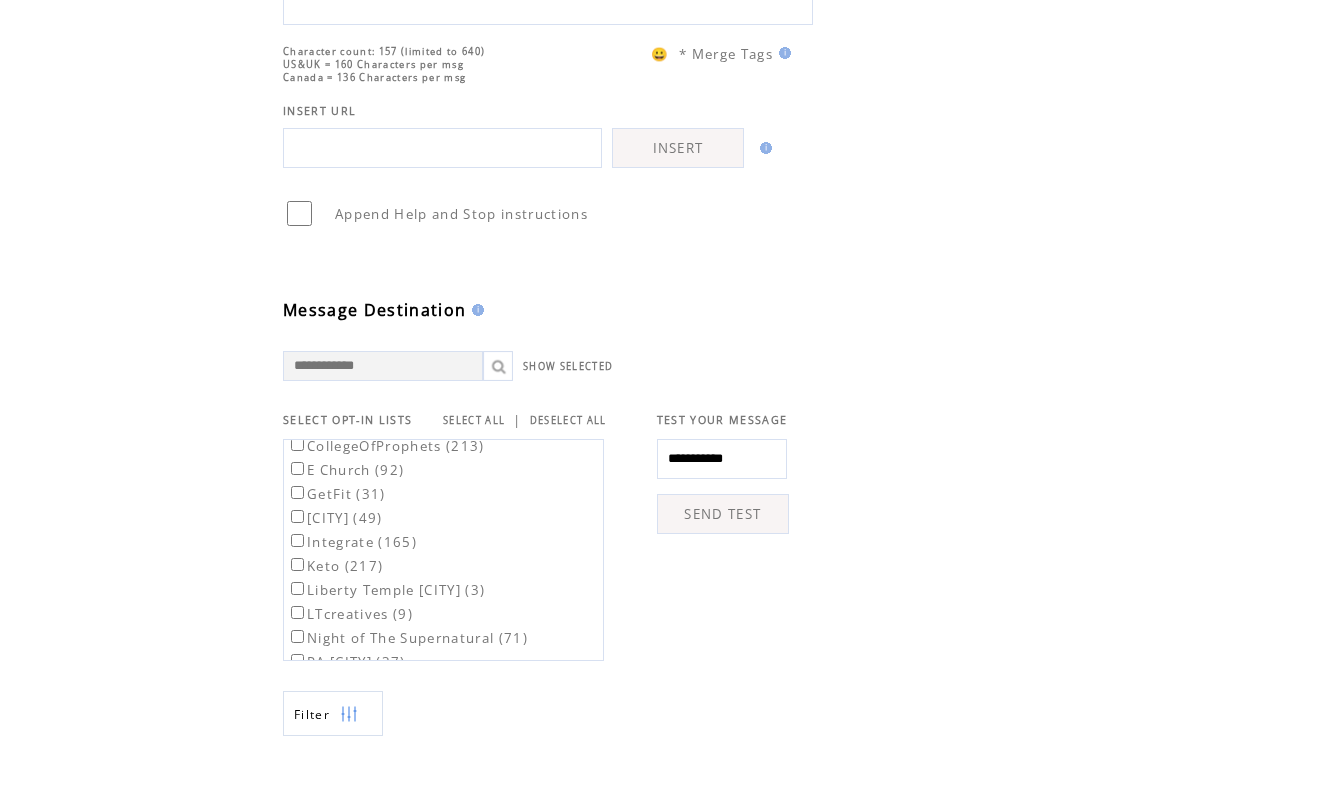 type on "**********" 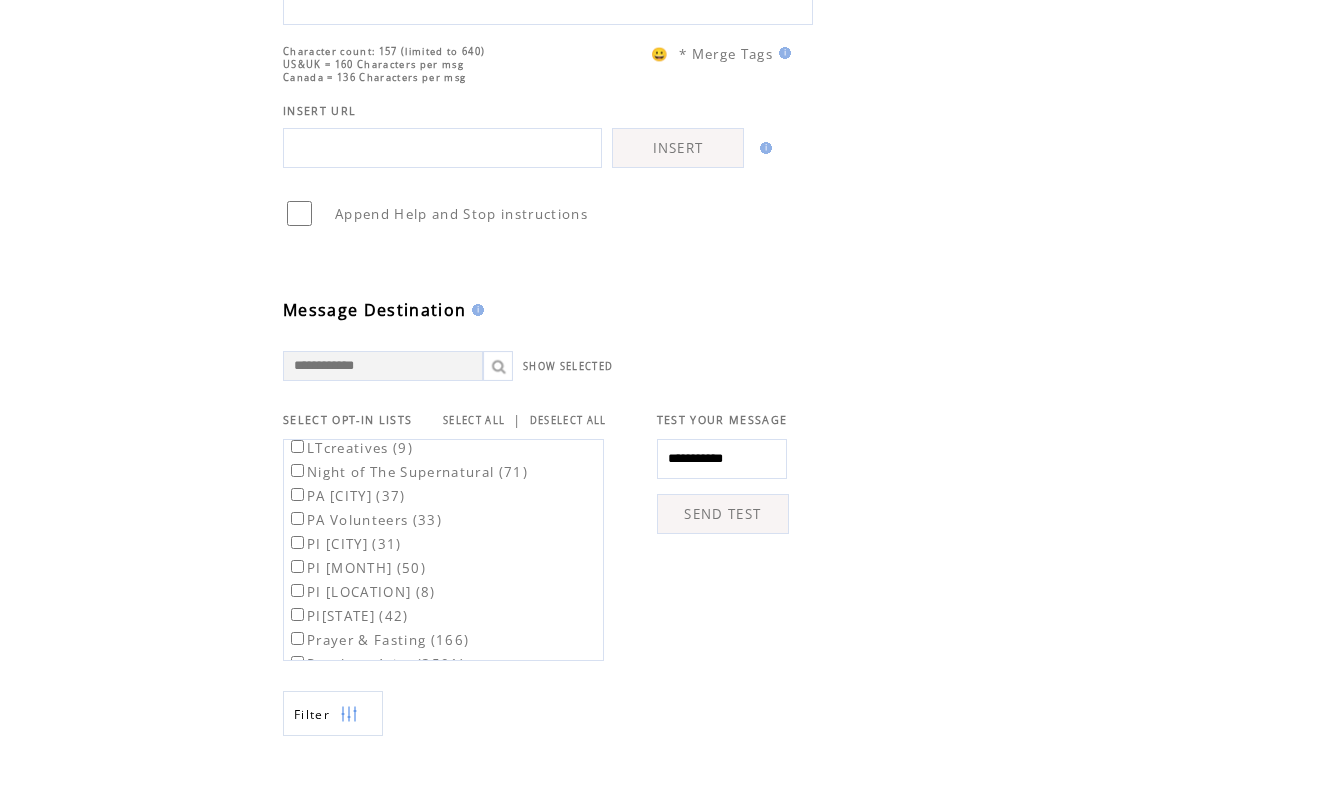 scroll, scrollTop: 300, scrollLeft: 0, axis: vertical 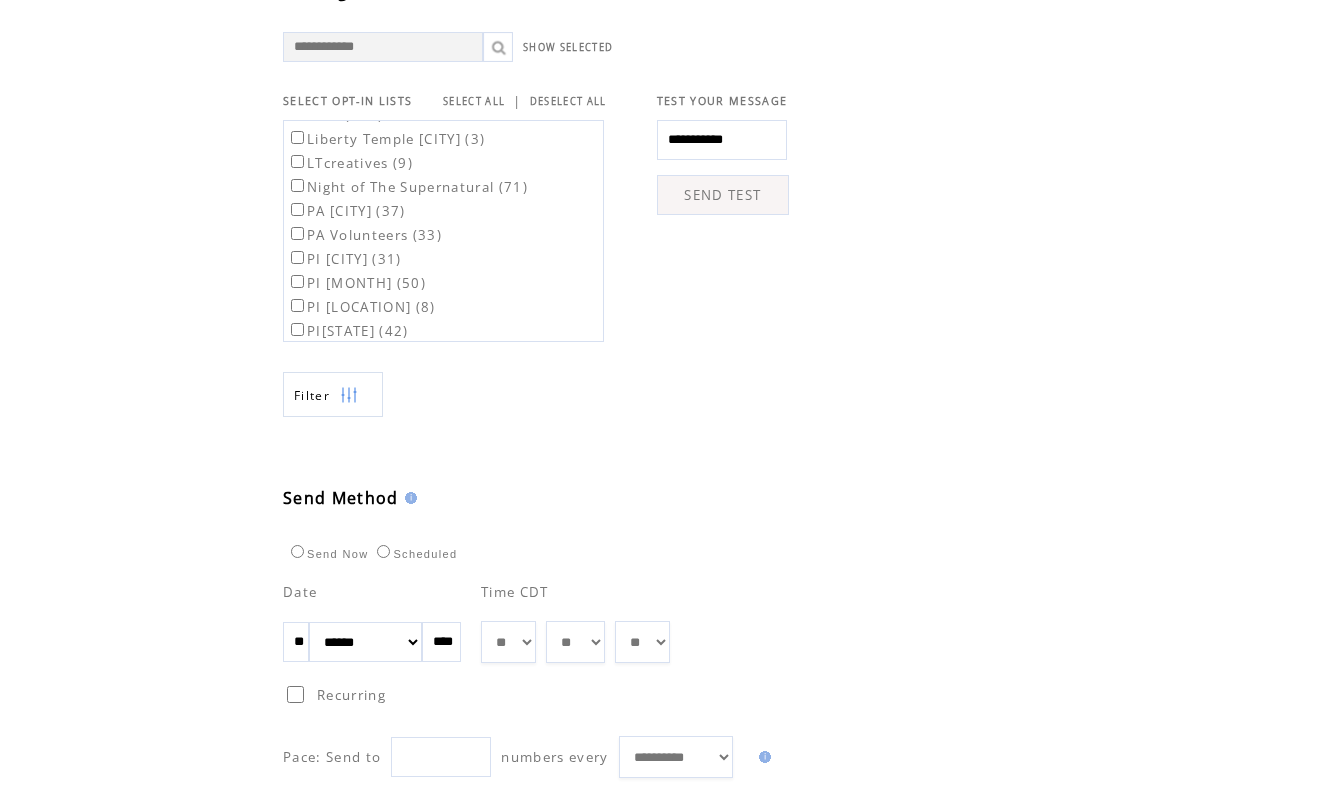 click on "**" at bounding box center [296, 642] 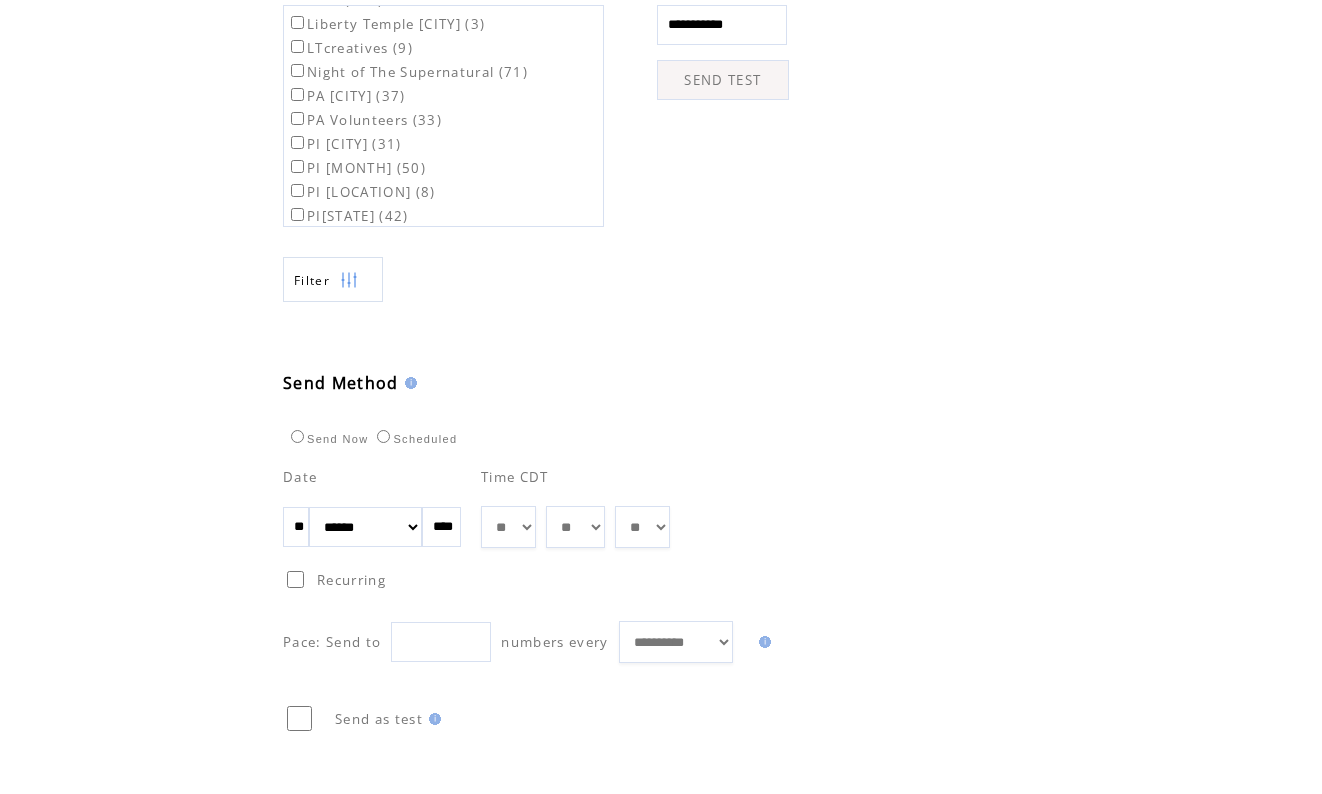 scroll, scrollTop: 862, scrollLeft: 0, axis: vertical 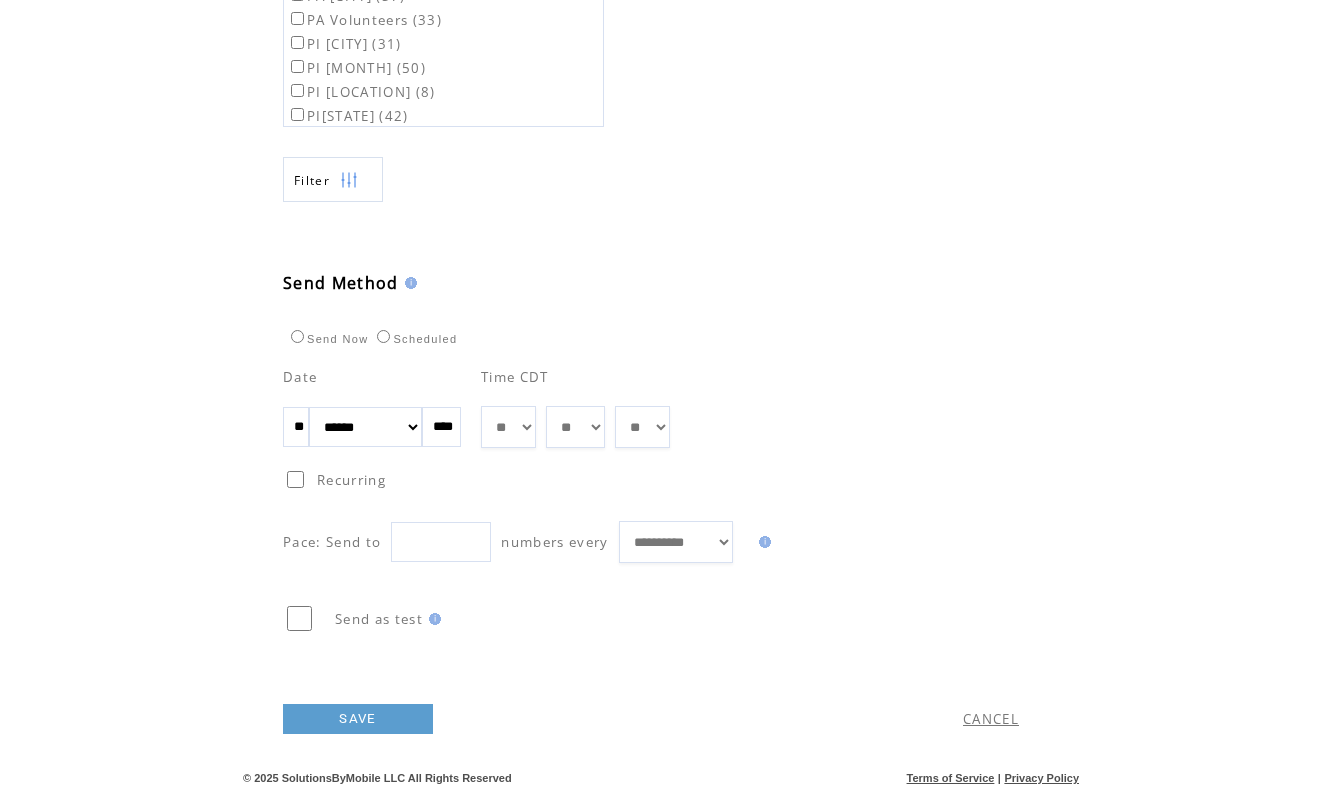 click on "SAVE" at bounding box center [358, 719] 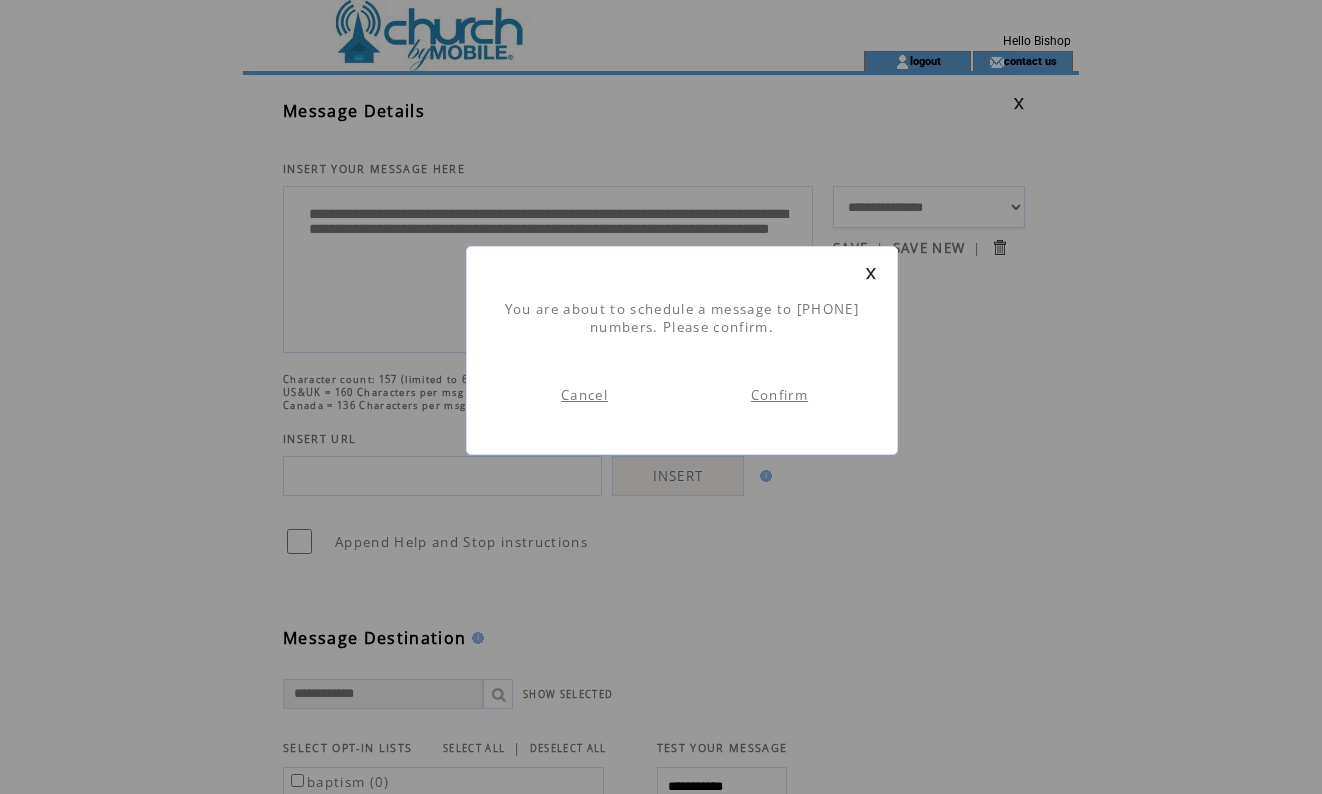 scroll, scrollTop: 1, scrollLeft: 0, axis: vertical 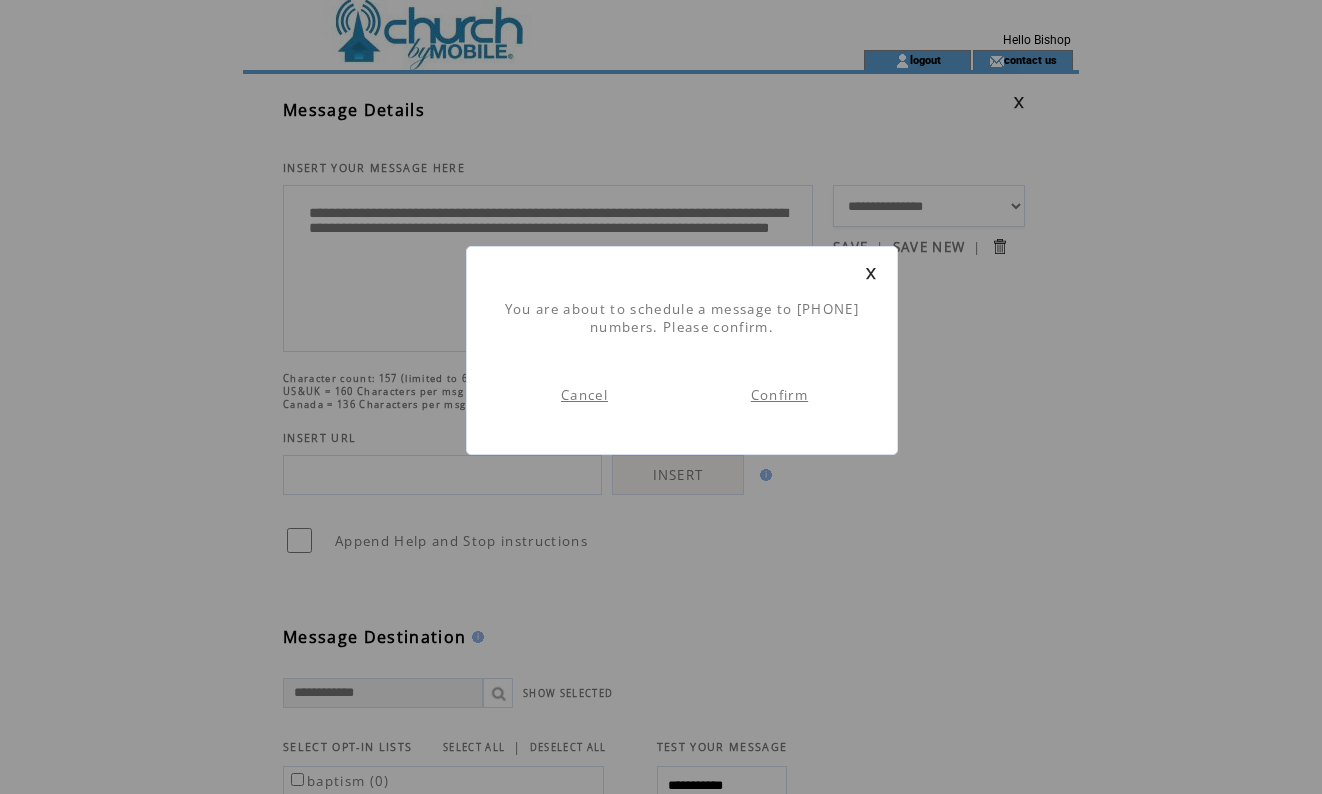 click on "Confirm" at bounding box center [779, 395] 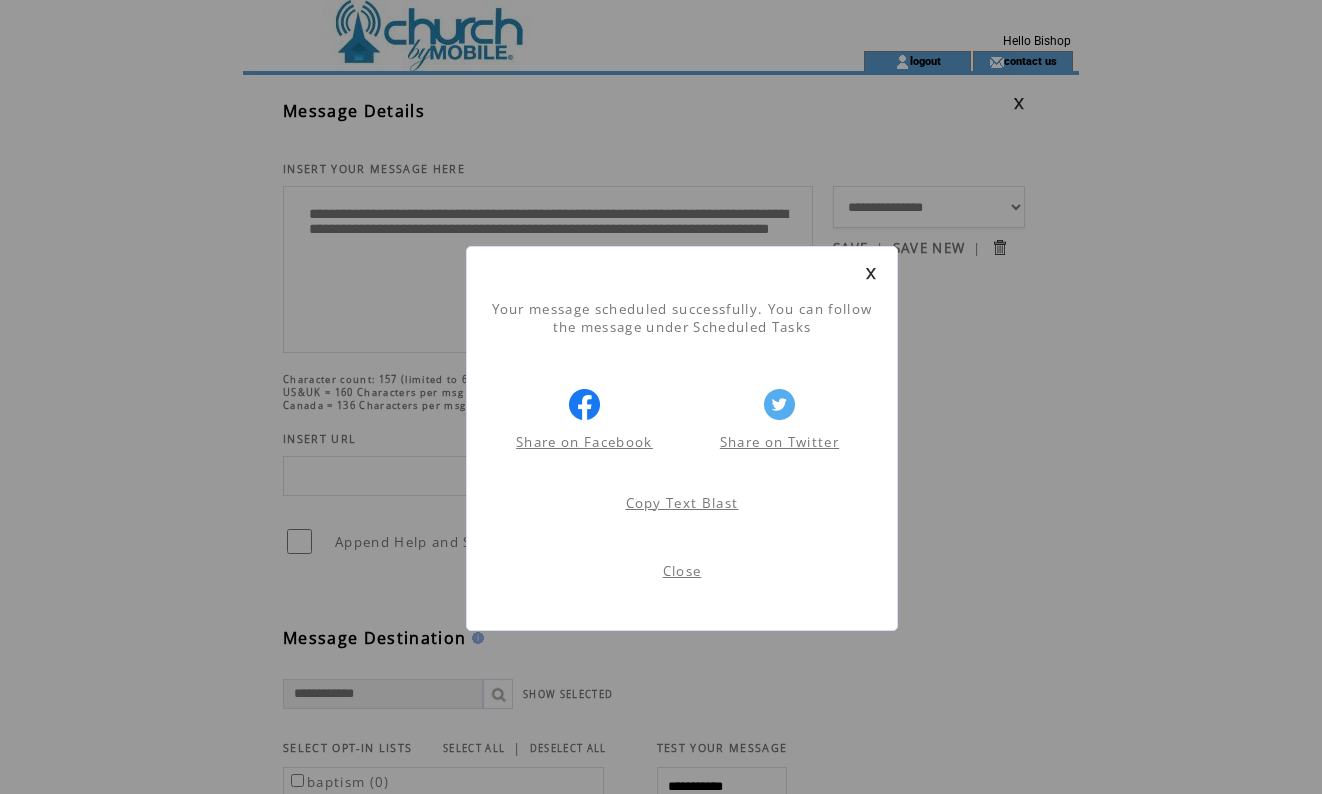 scroll, scrollTop: 1, scrollLeft: 0, axis: vertical 